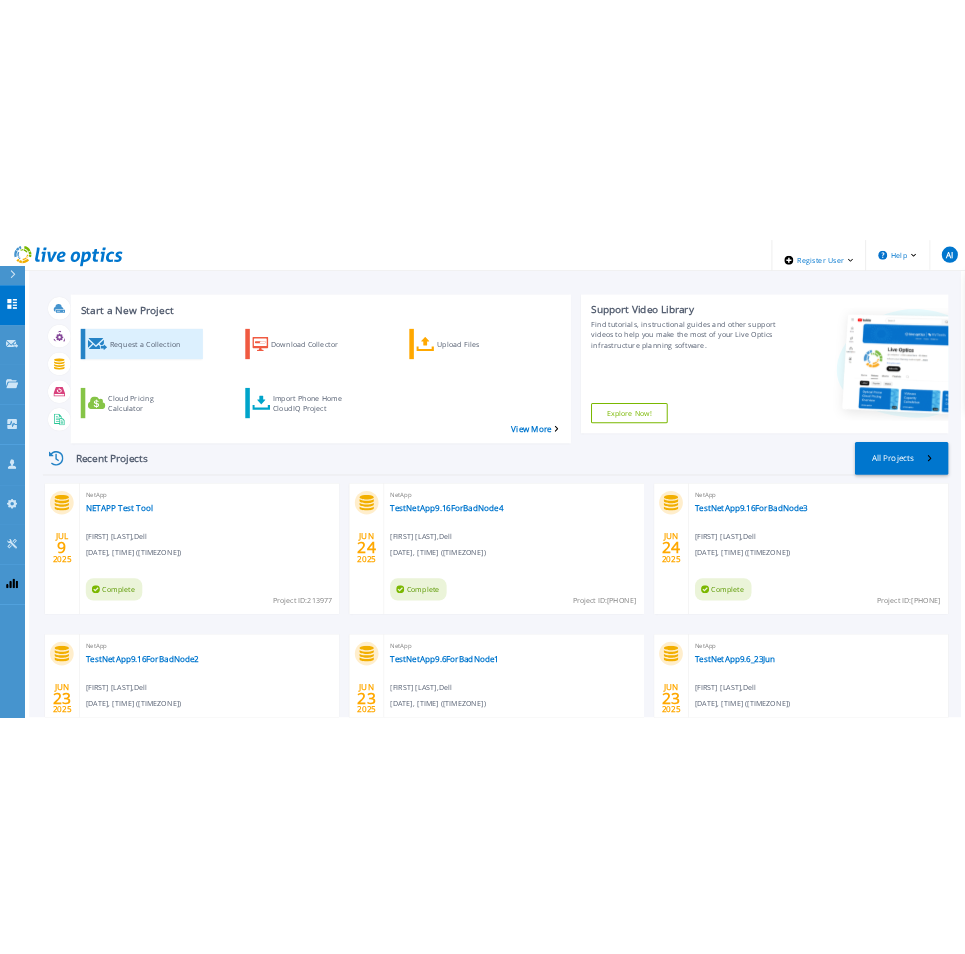 scroll, scrollTop: 0, scrollLeft: 0, axis: both 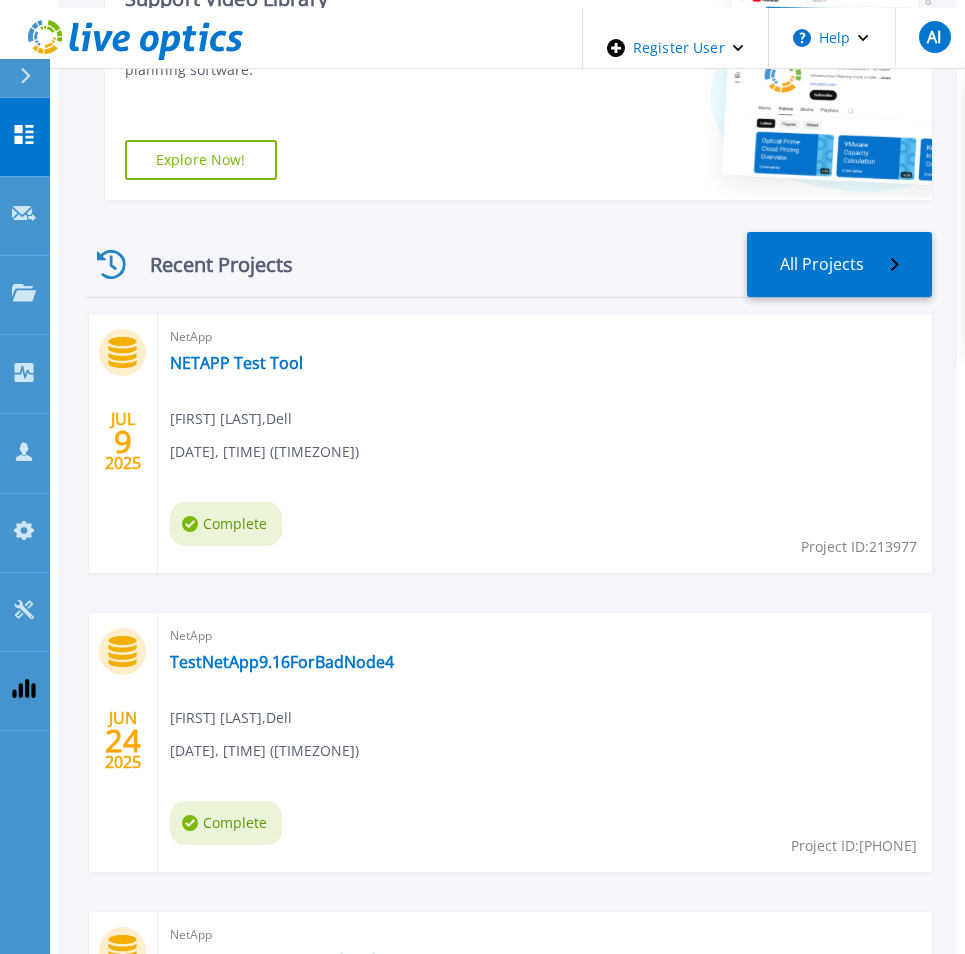 click on "NetApp NETAPP Test Tool Ayushi Indani ,  Dell  07/09/2025, 13:09 (+05:30) Complete Project ID:  213977" at bounding box center (545, 443) 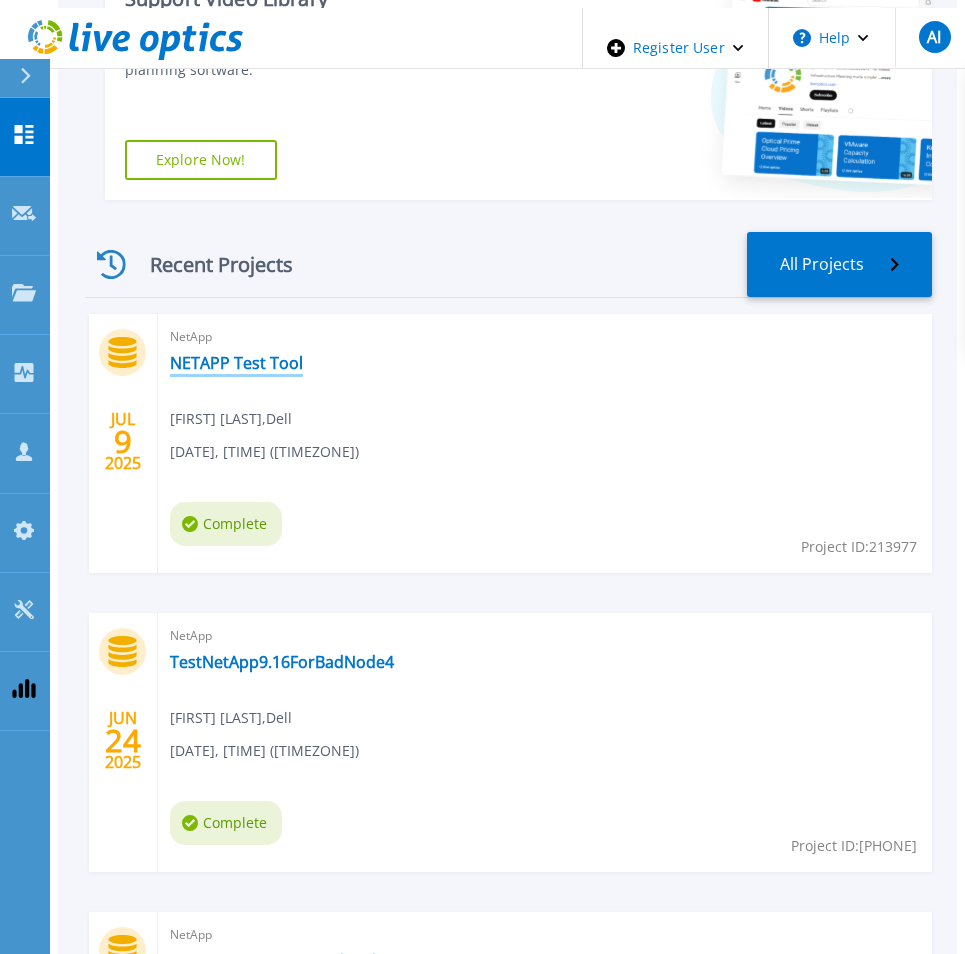 click on "NETAPP Test Tool" at bounding box center (236, 363) 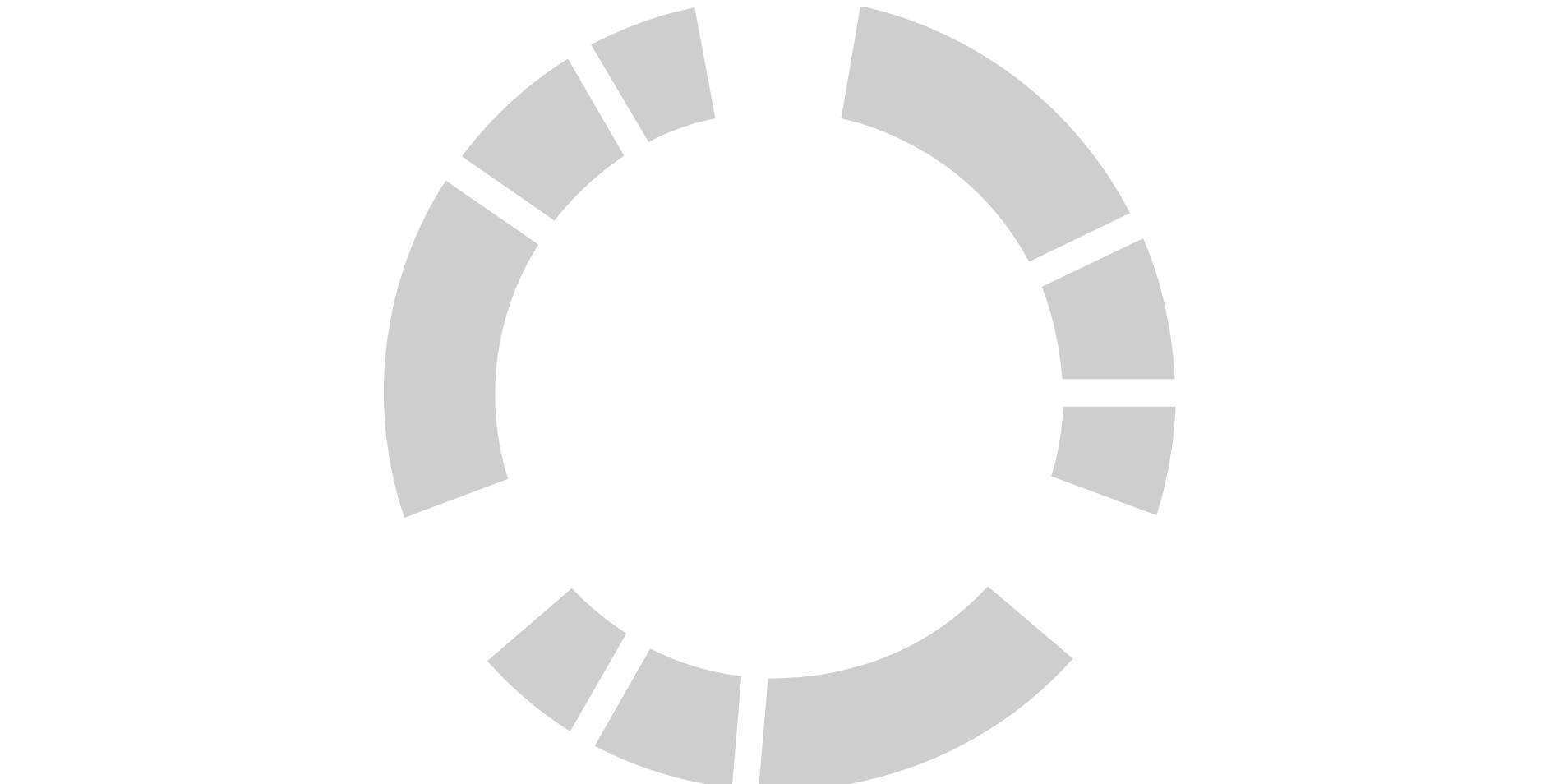 scroll, scrollTop: 0, scrollLeft: 0, axis: both 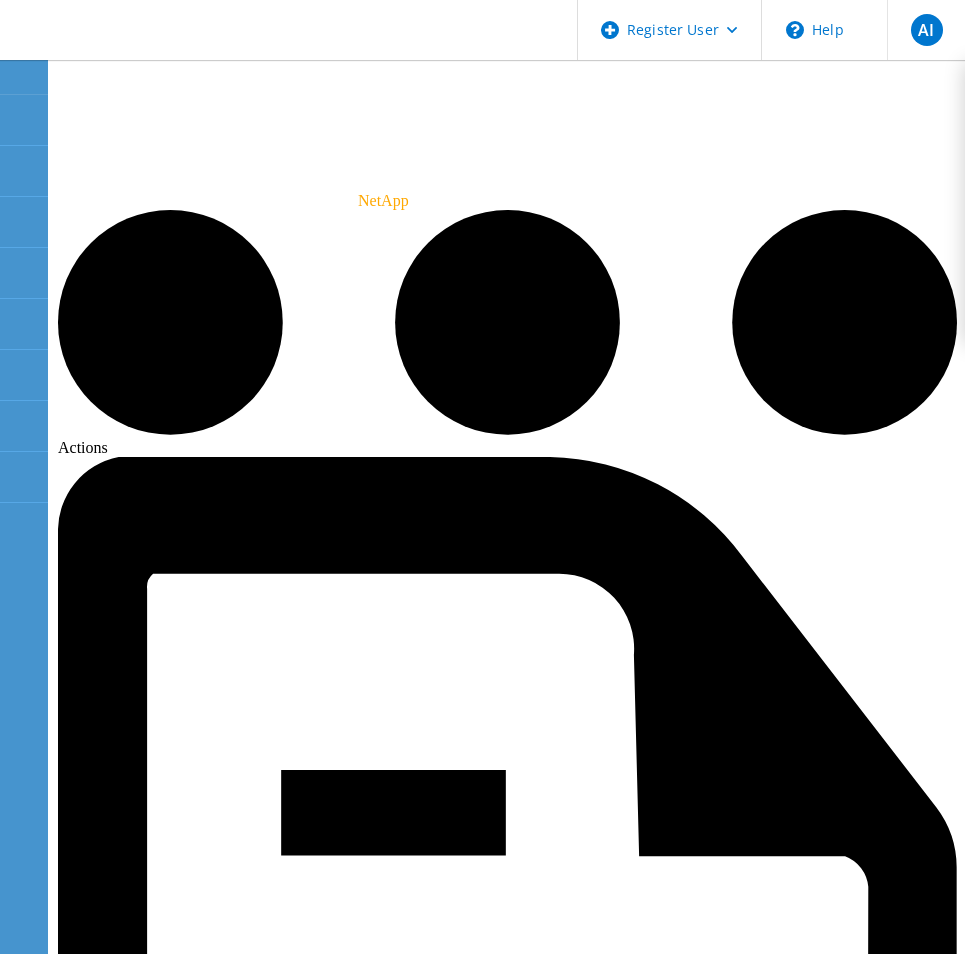 click on "Start A Tech Refresh" 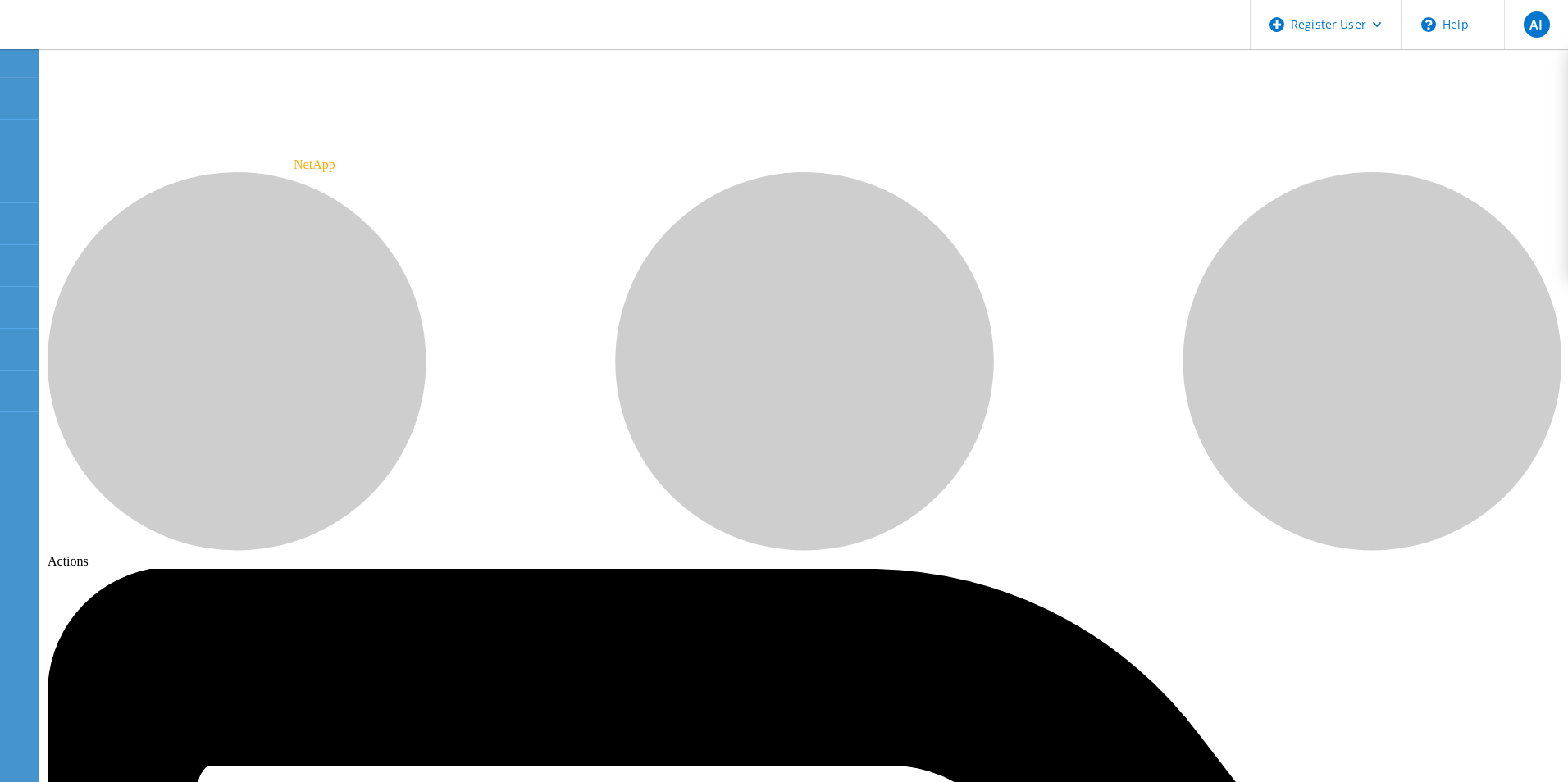 click on "Configuration Performance Tech Refresh  .cls-1 { fill: #cecece; }   .cls-1 { fill: #cecece; }  Loading..." 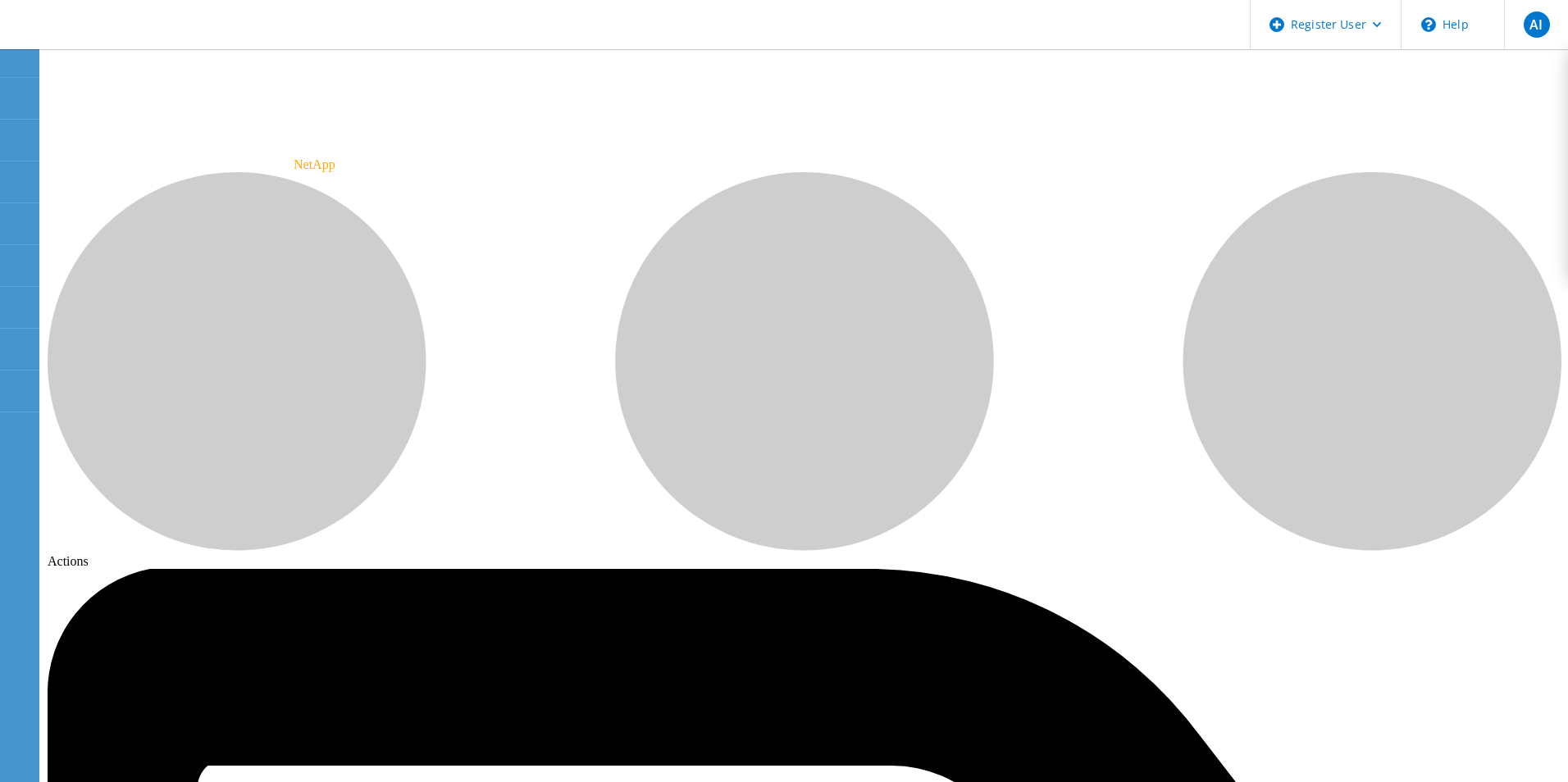 click on "Configuration" 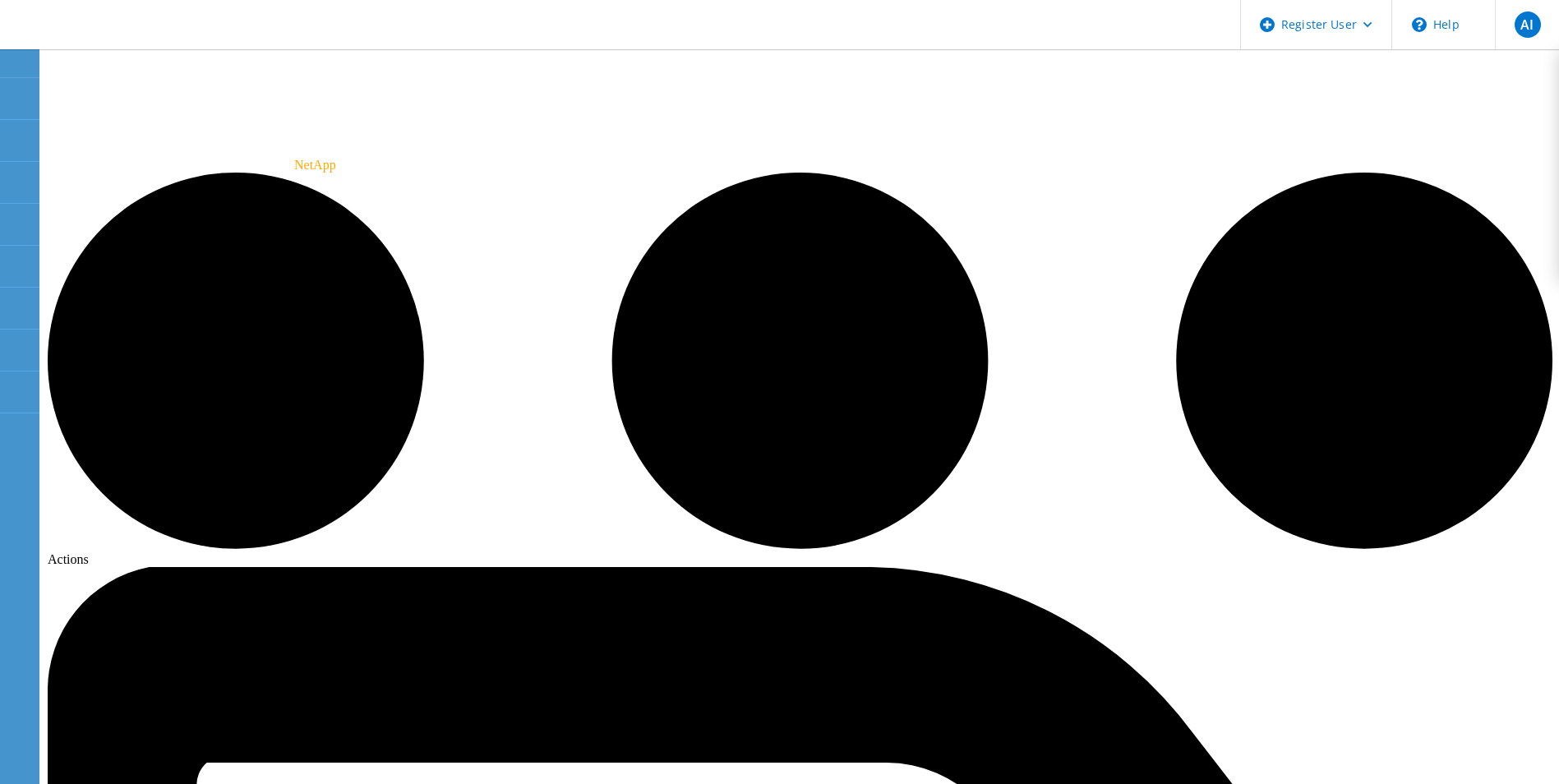 click on "Start A Tech Refresh" 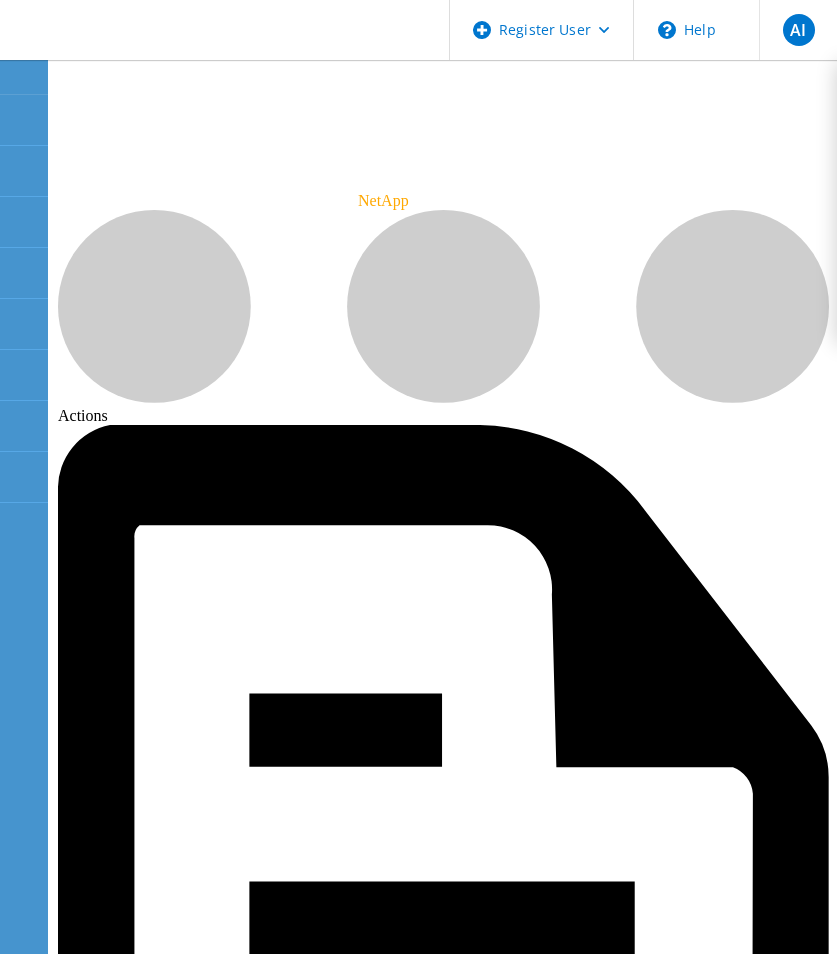 click on "Configuration" 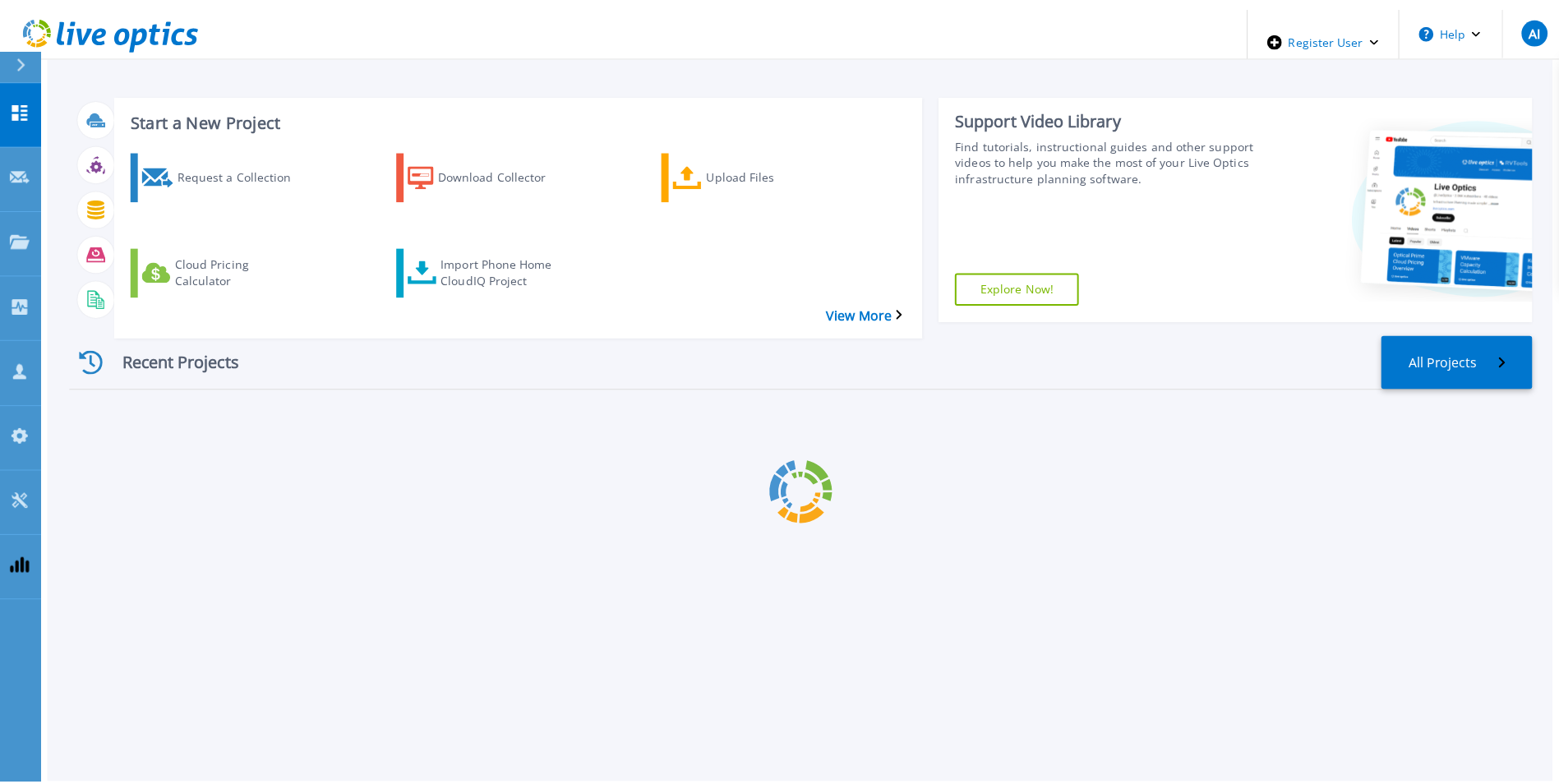 scroll, scrollTop: 0, scrollLeft: 0, axis: both 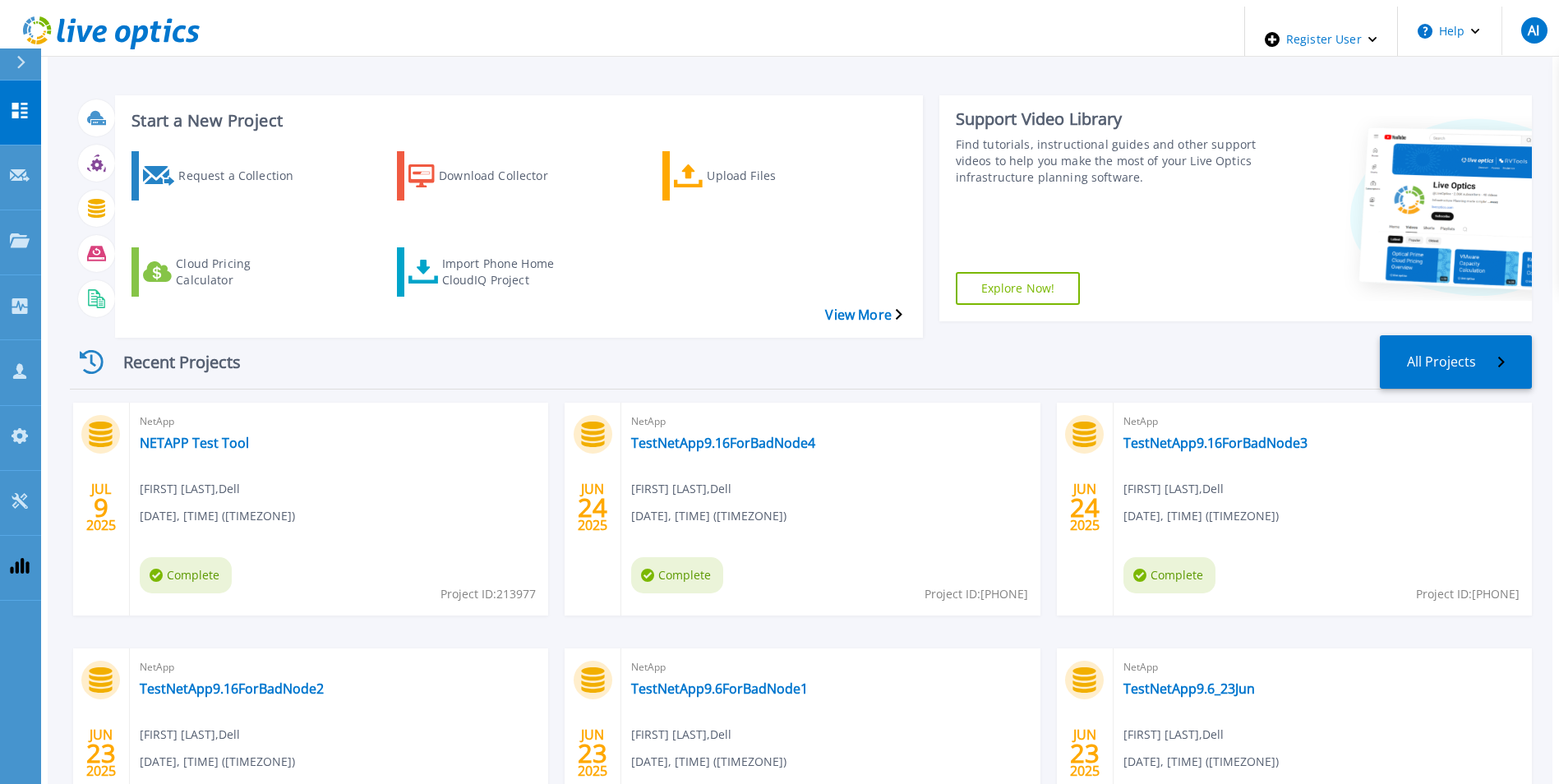 click on "Recent Projects All Projects" at bounding box center [800, 362] 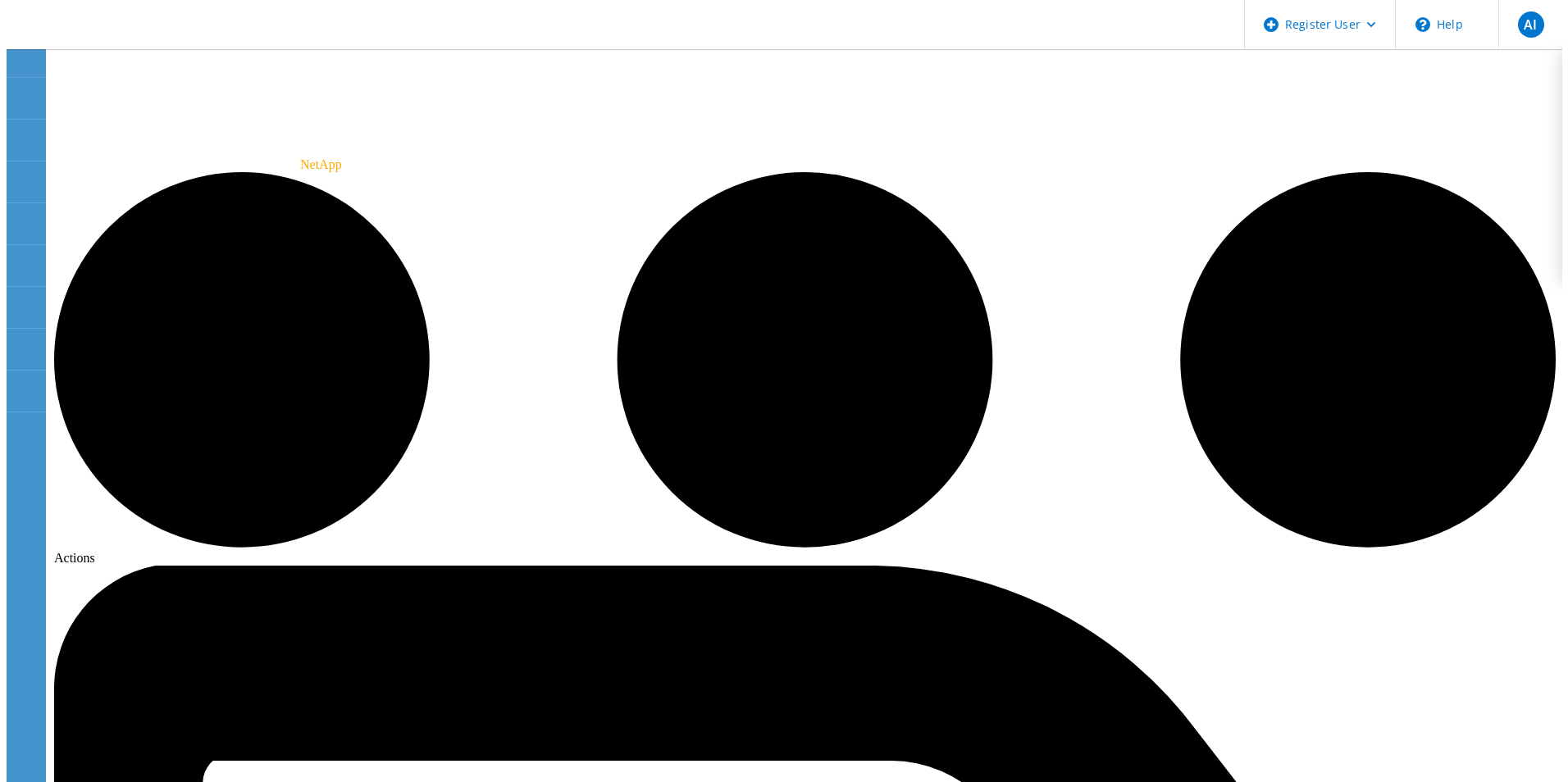scroll, scrollTop: 0, scrollLeft: 0, axis: both 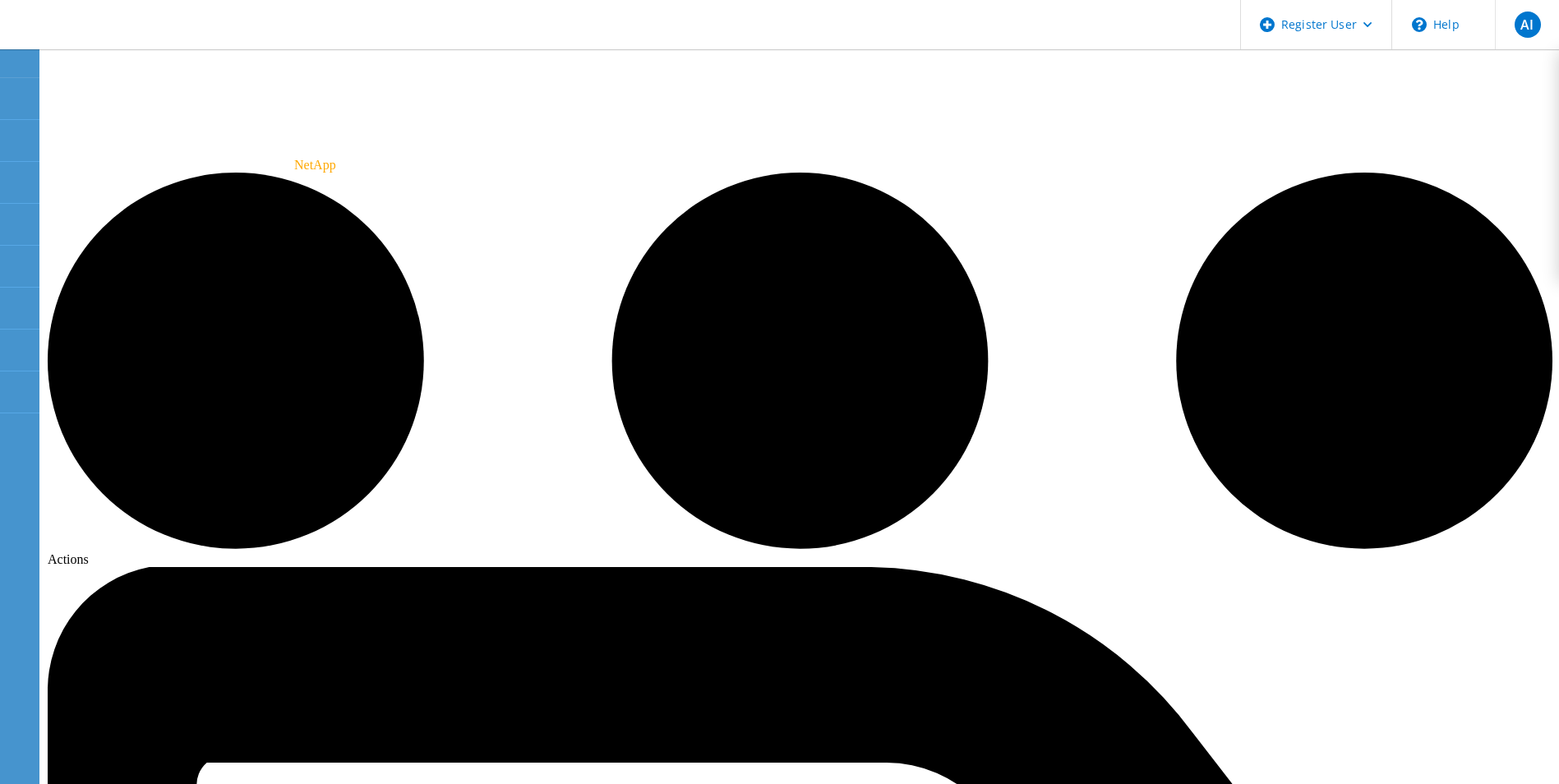 click on "Tech Refresh" at bounding box center [498, 8401] 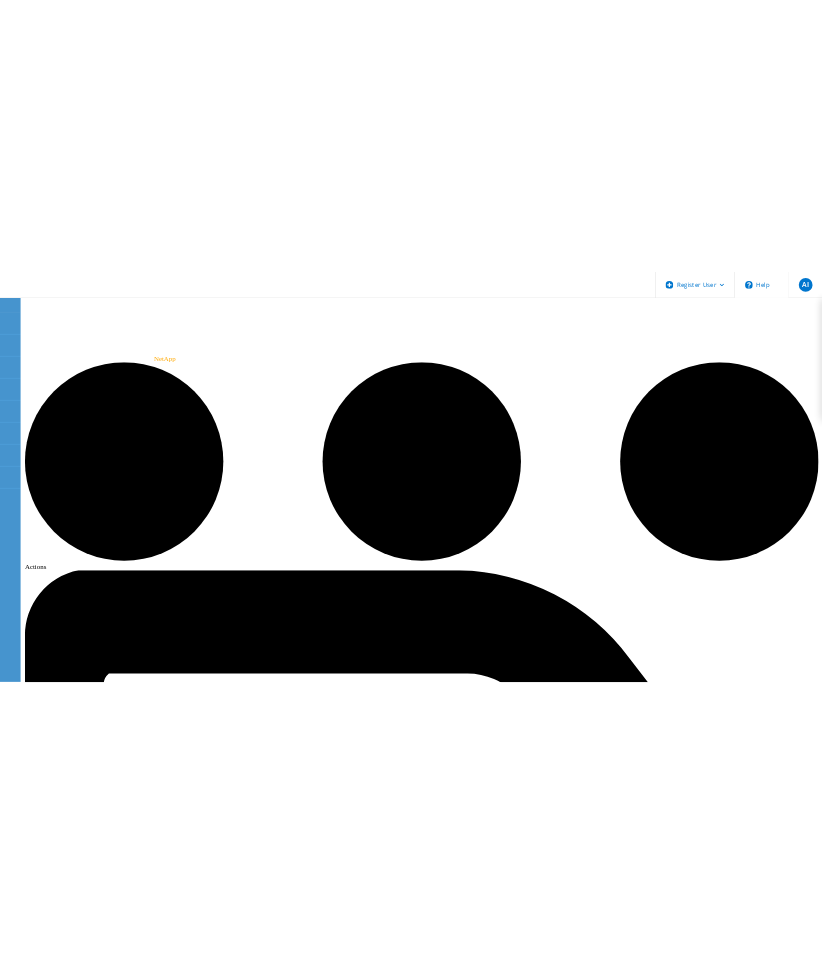 scroll, scrollTop: 0, scrollLeft: 0, axis: both 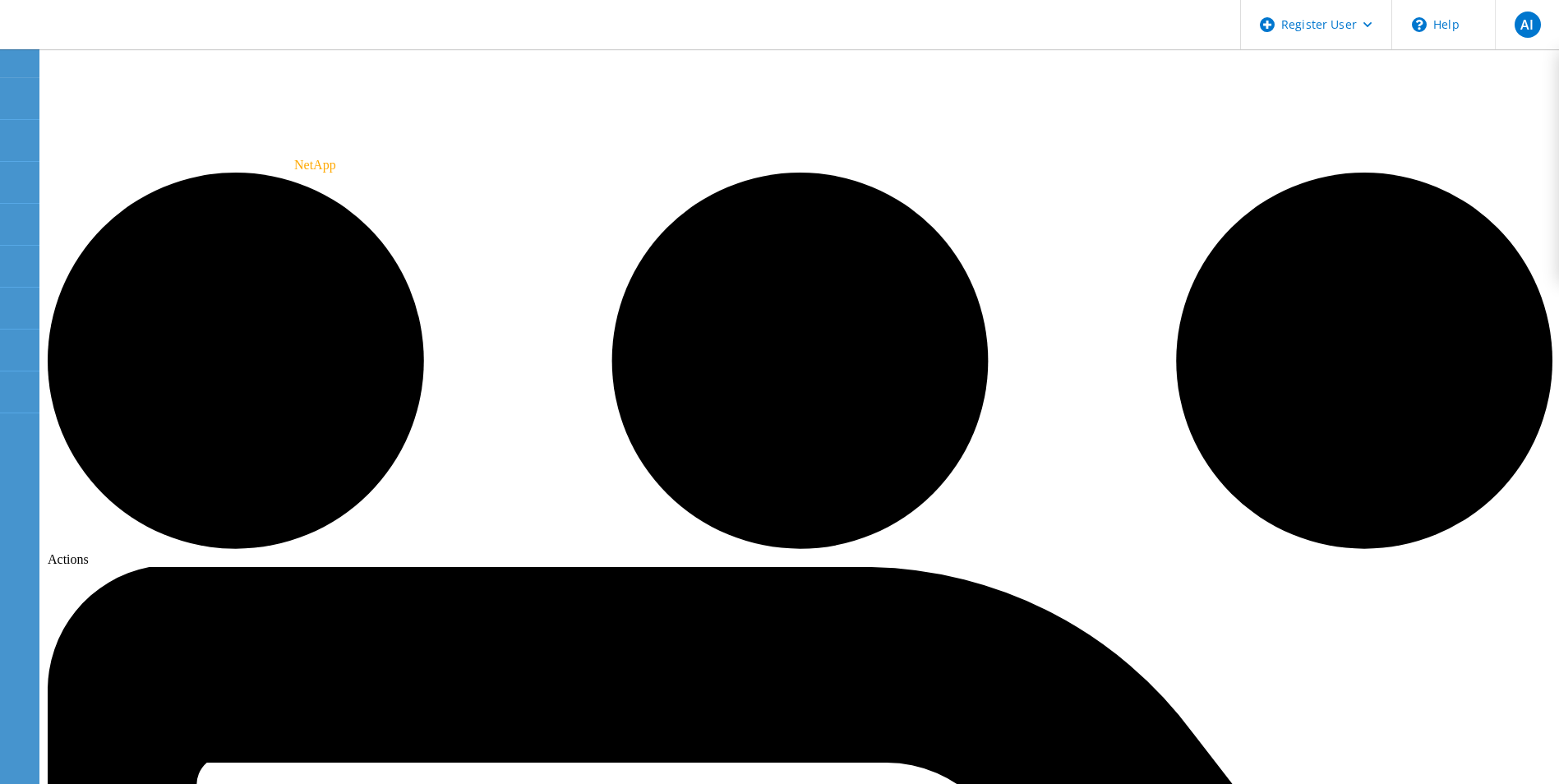 click 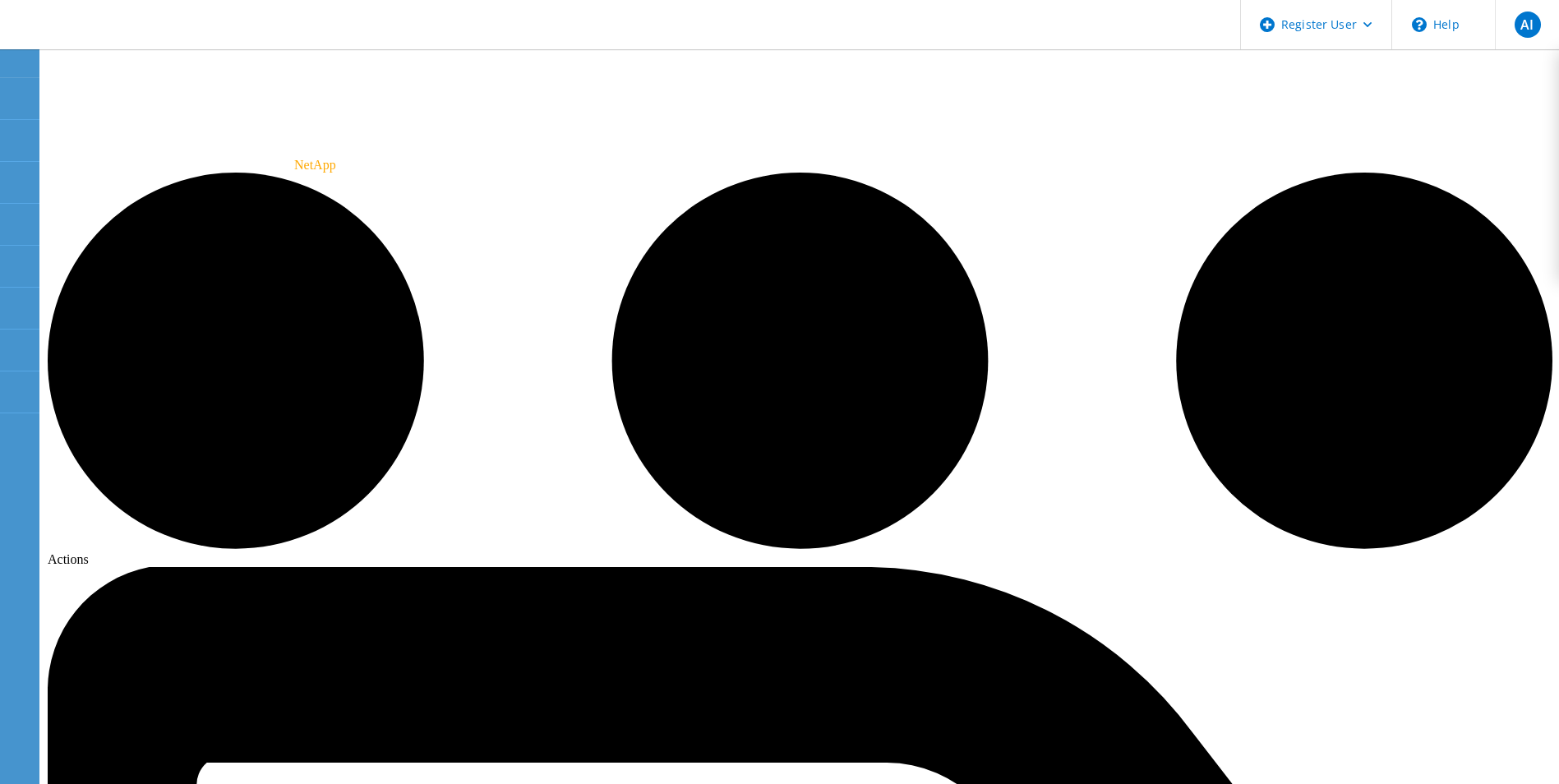 click on "Start A Tech Refresh
We will assist you in defining tech refresh requirements and sizing an optimal configuration.   We will assist you in defining tech refresh requirements and sizing an optimal configuration.  Update   This project has new functionality available. To view the changes, please click Update.   Owner:  Dell  Requested By:  ,  Date:  [DATE] Version:  9.16.1RC1 Project ID:  213977 Objects Nodes 2 Volumes 10 Shelves 1 Disks 24 System Capacity System DRR represents DRR w/o SnapShots and FlexClones for newer OnTap versions that show this field on aggr  show-cumulated-efficiency -all-details  command. For older OnTap versions, System DRR represents the Total Data Reduction Efficiency returned from the same command. ✕ DRR:  0.23:1 Total Storage Efficiency:  2.65:1 Physical Total Capacity:  32.9 TiB Used:  158.78 GiB Reserved:  213.87 GiB Available:  32.54 TiB Total Logical Used Capacity:  121.7 MiB Used:  3.19 MiB Snapshot Copies:  118.51 MiB FlexClones:  0 KiB Features Nodes Disks Aggregates" 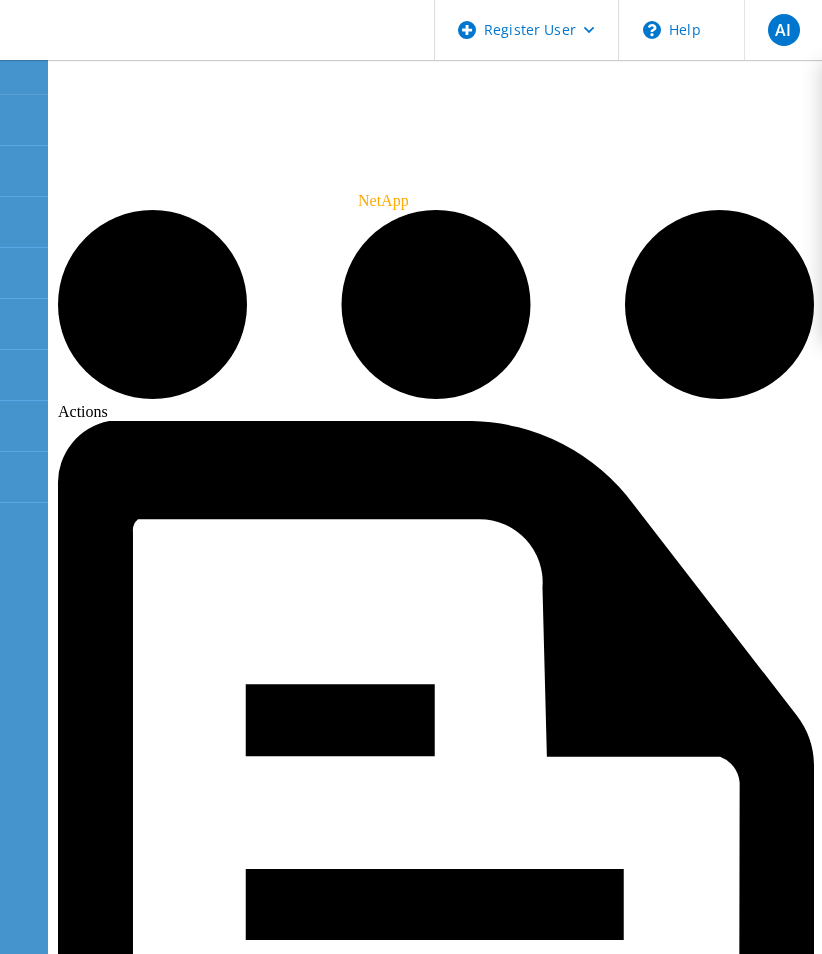click on "Tech Refresh" at bounding box center [606, 4462] 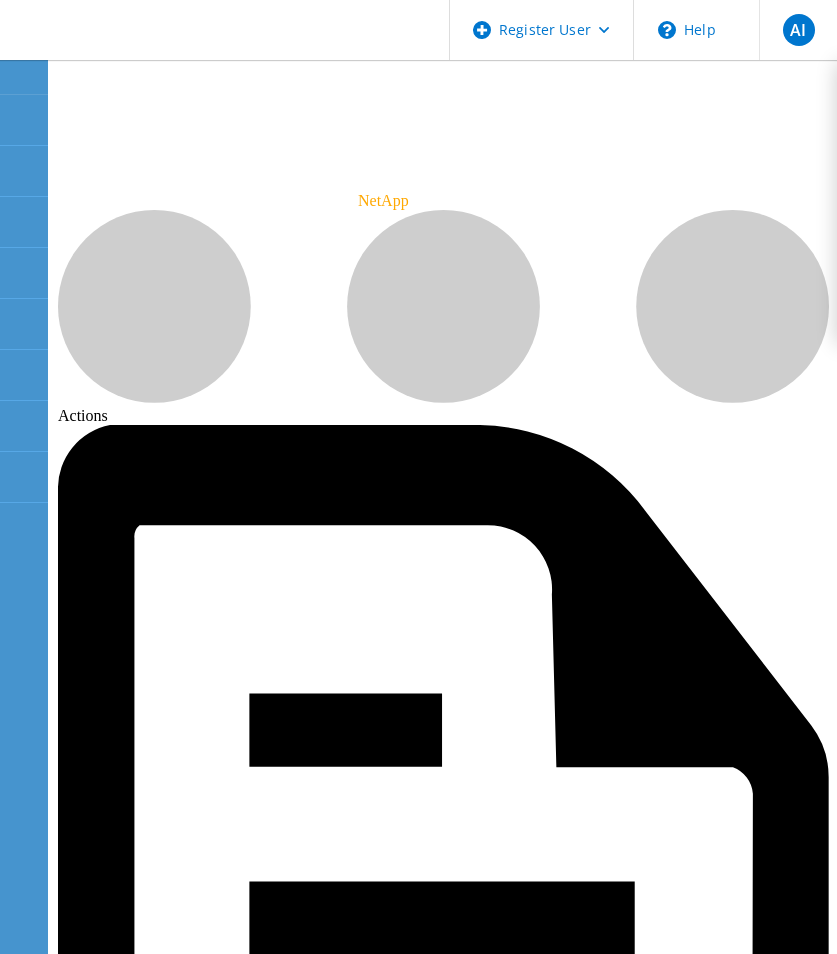 click on "Configuration" 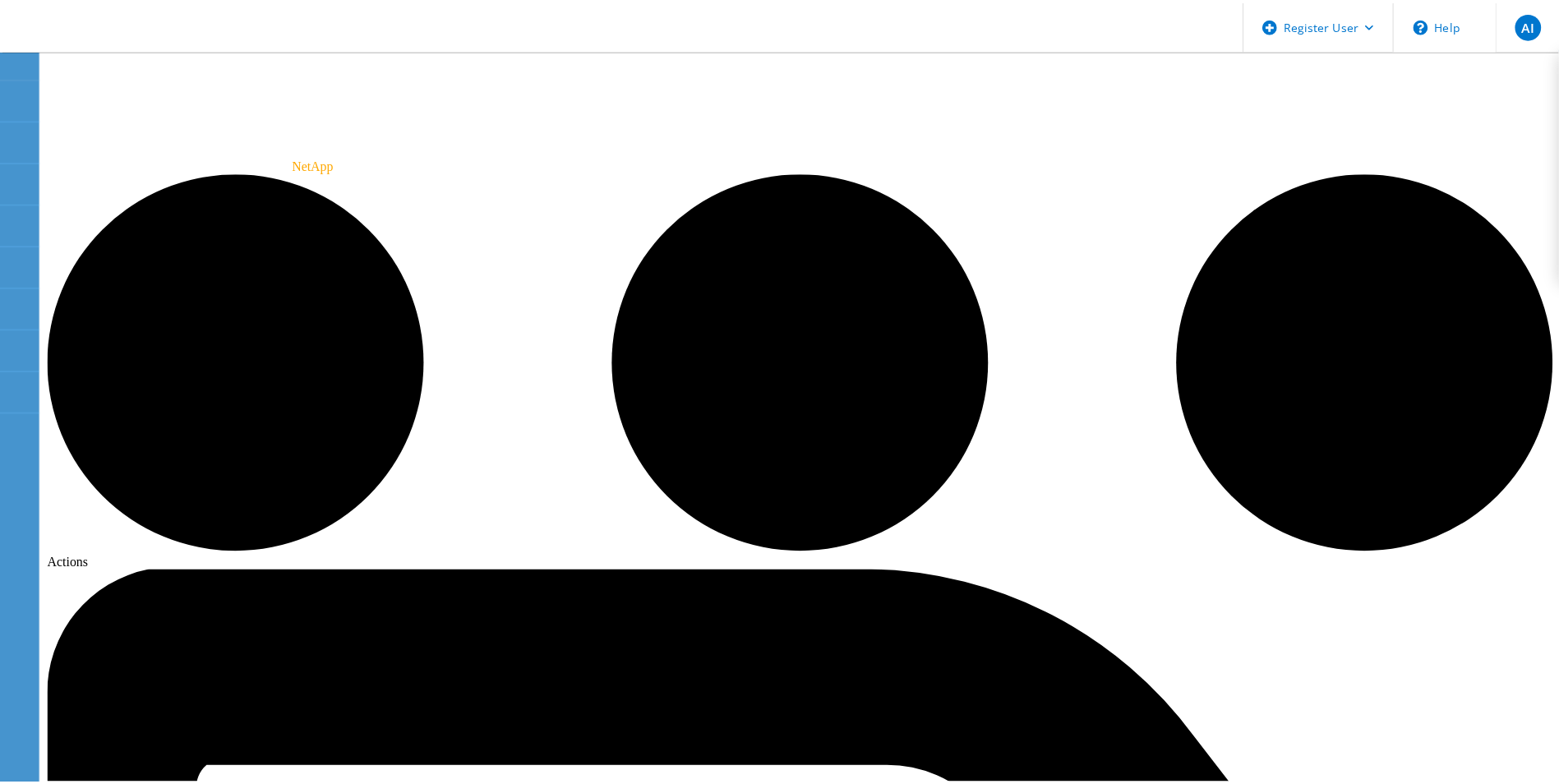 scroll, scrollTop: 0, scrollLeft: 0, axis: both 